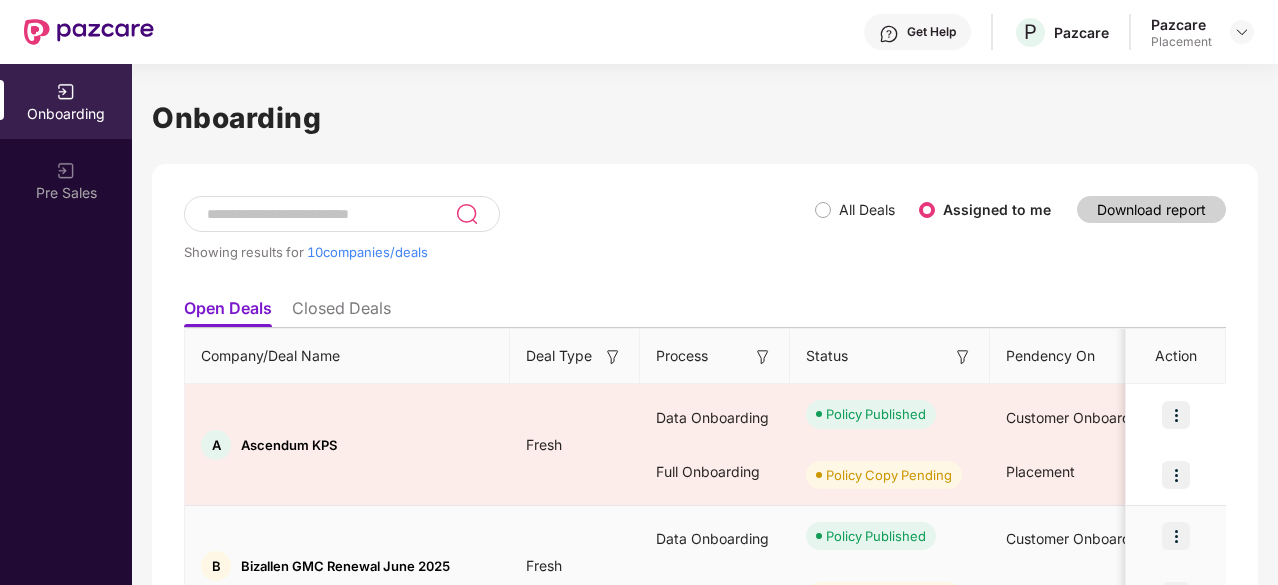 scroll, scrollTop: 0, scrollLeft: 0, axis: both 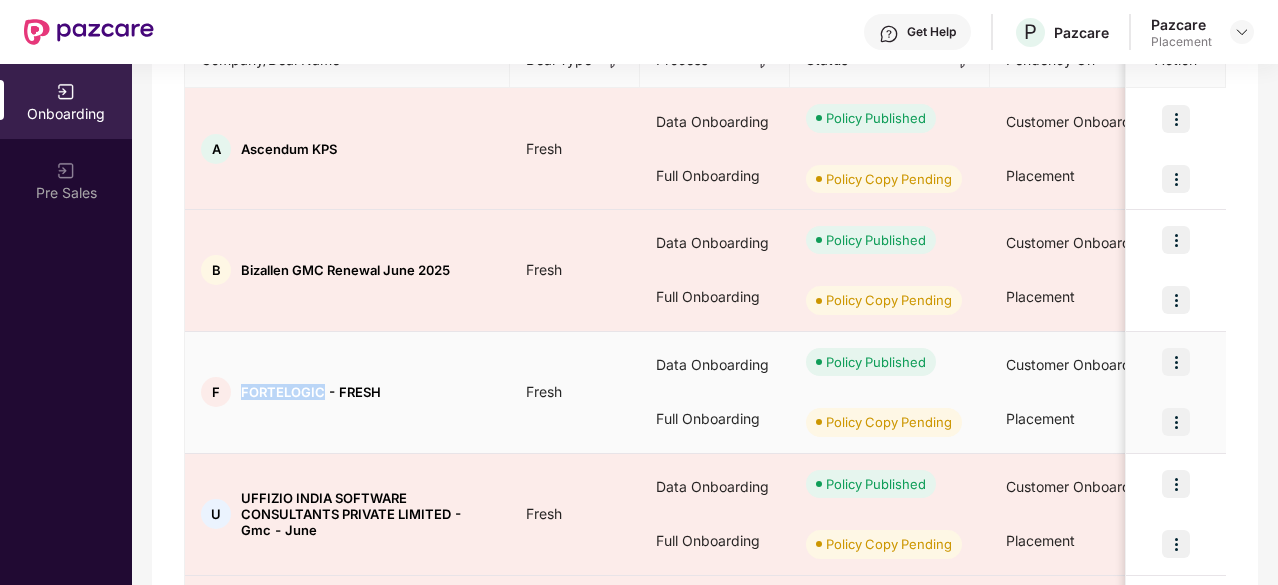 drag, startPoint x: 240, startPoint y: 391, endPoint x: 320, endPoint y: 392, distance: 80.00625 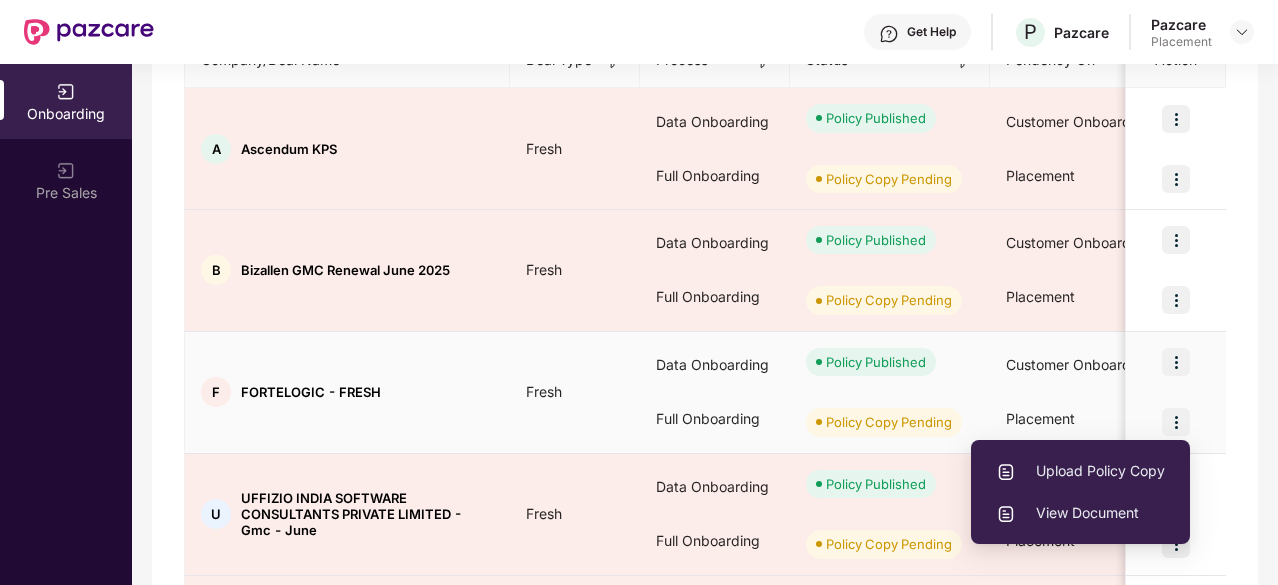 click on "Upload Policy Copy" at bounding box center [1080, 471] 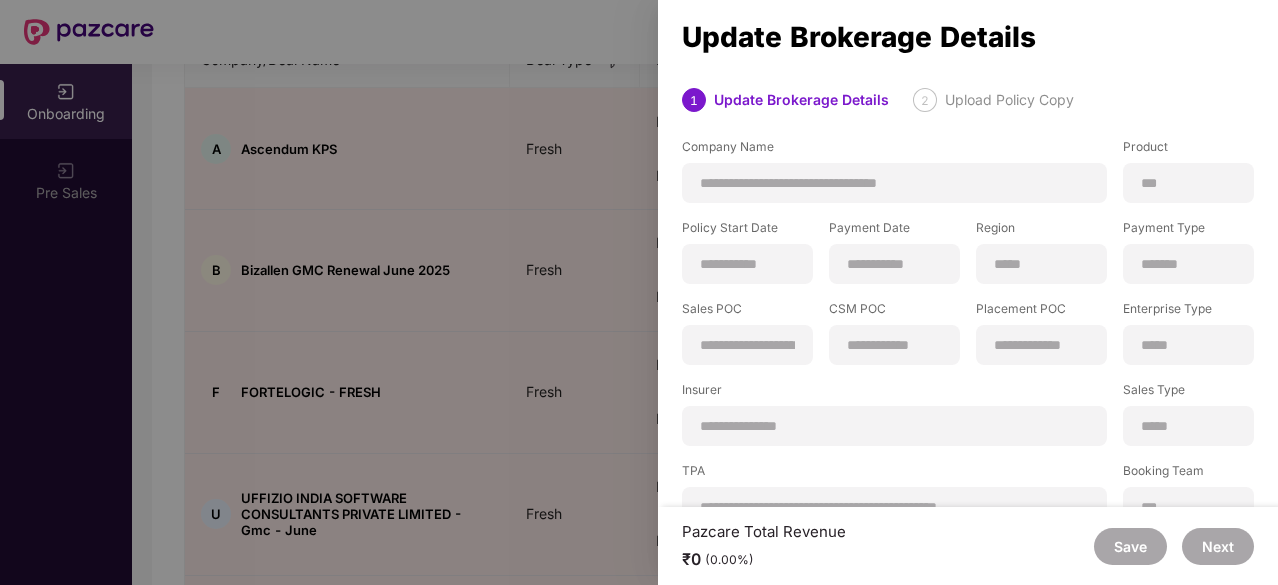 scroll, scrollTop: 0, scrollLeft: 2, axis: horizontal 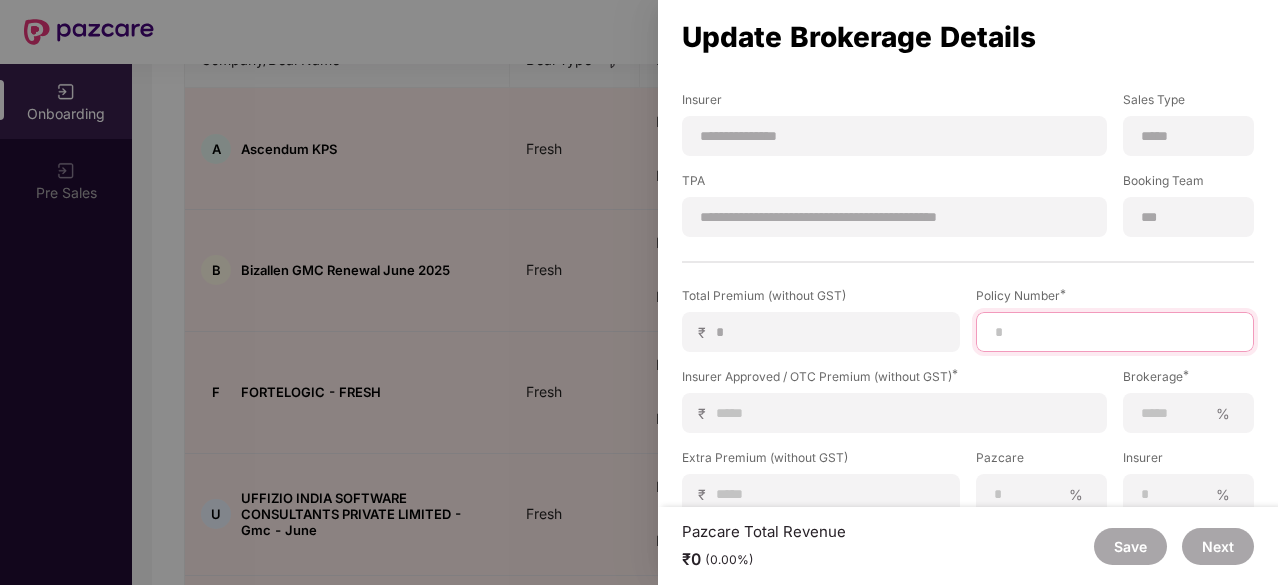 click at bounding box center (1115, 332) 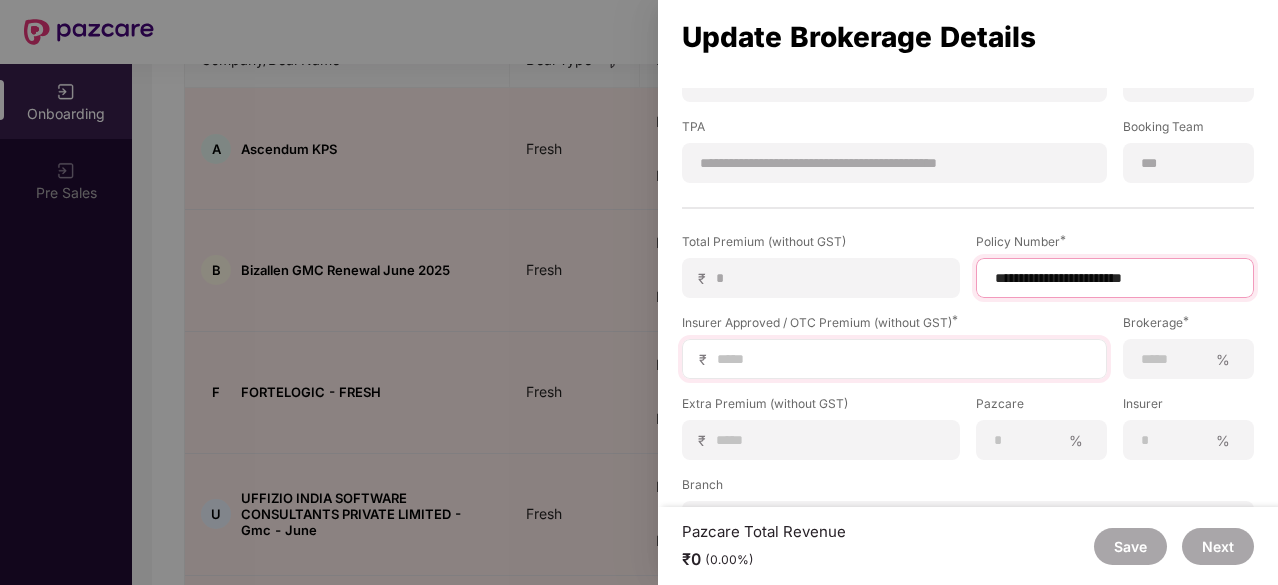 scroll, scrollTop: 345, scrollLeft: 0, axis: vertical 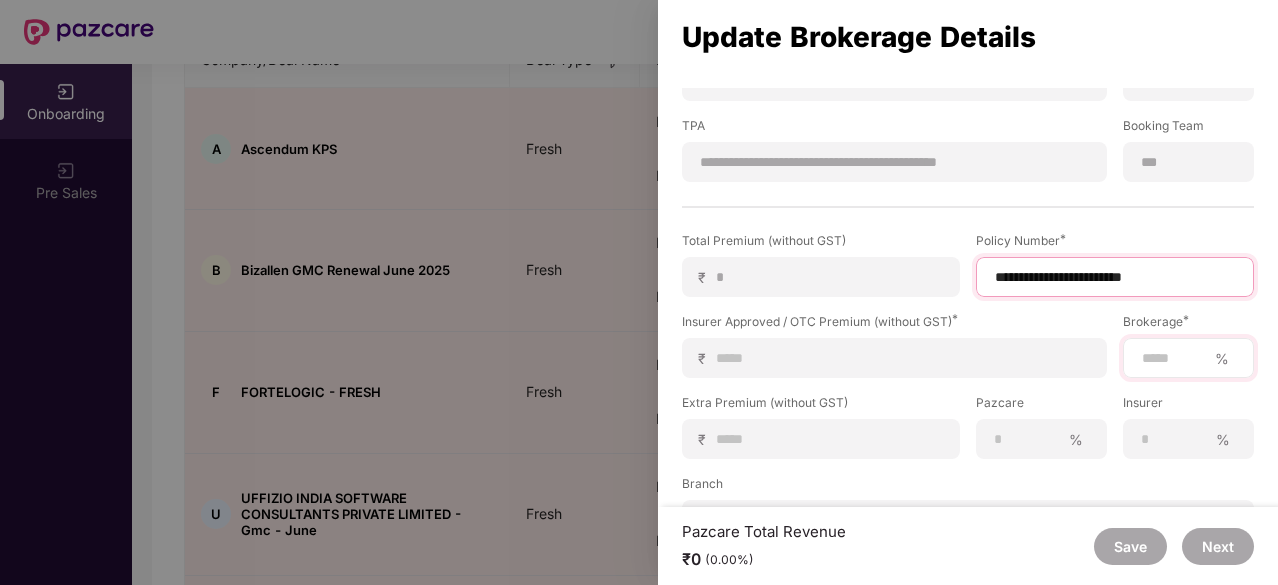 type on "**********" 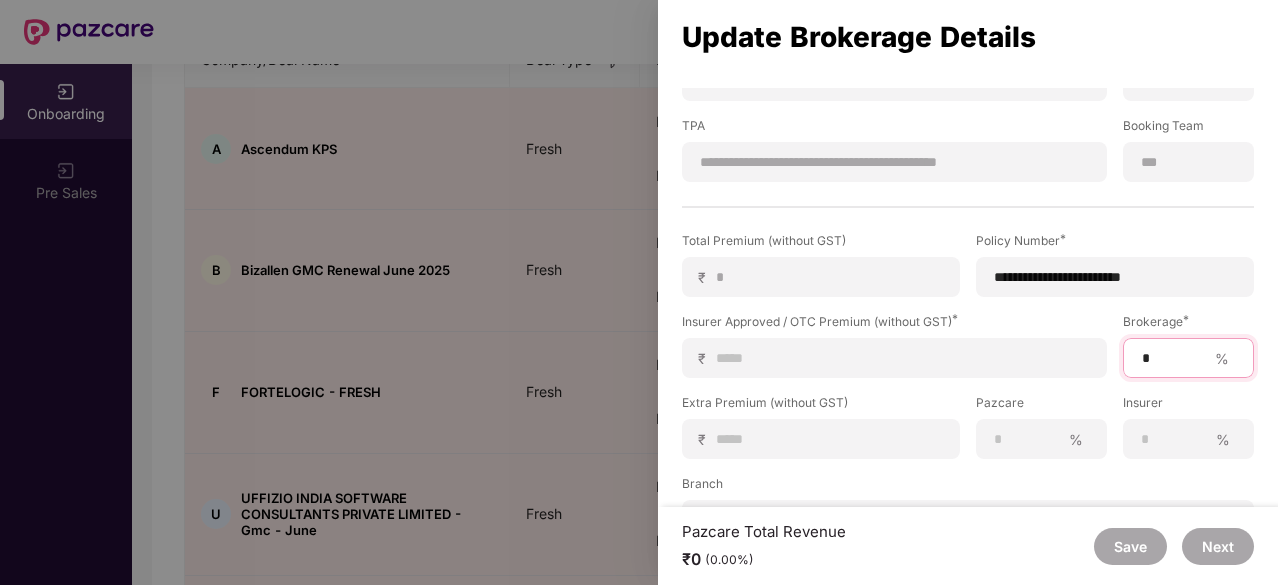 click on "*" at bounding box center [1173, 358] 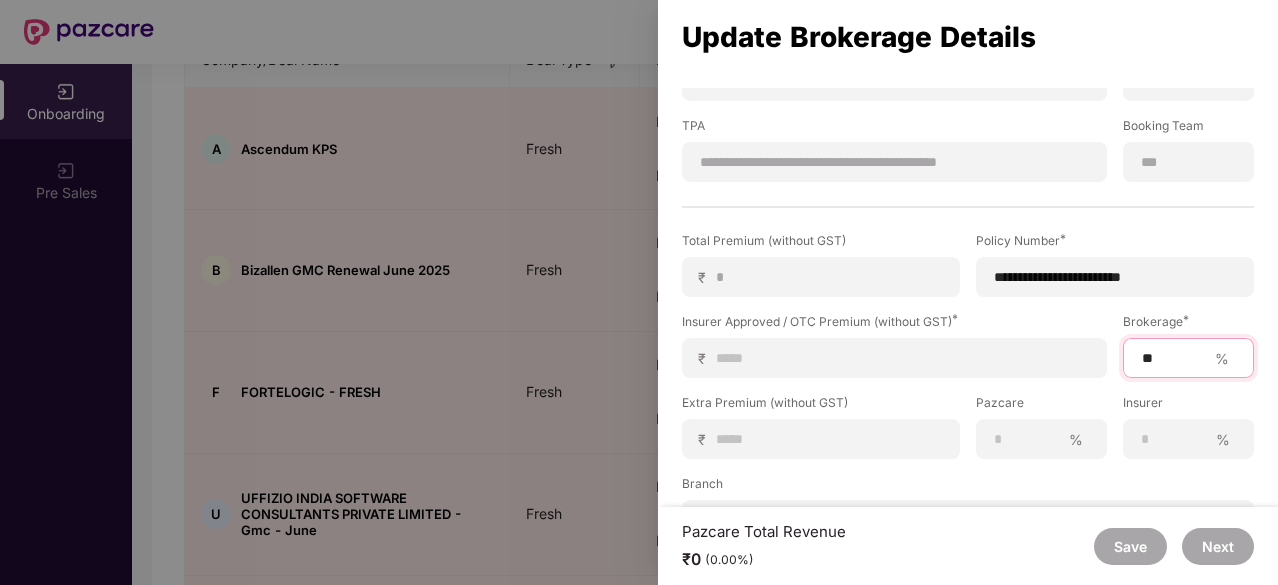 scroll, scrollTop: 394, scrollLeft: 0, axis: vertical 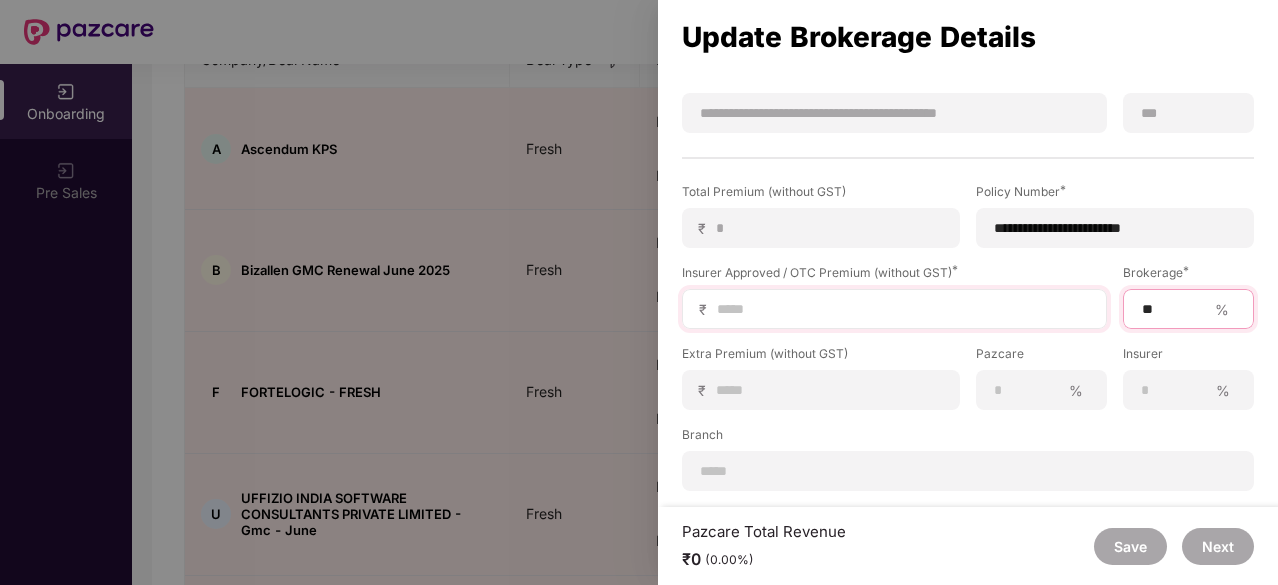 type on "**" 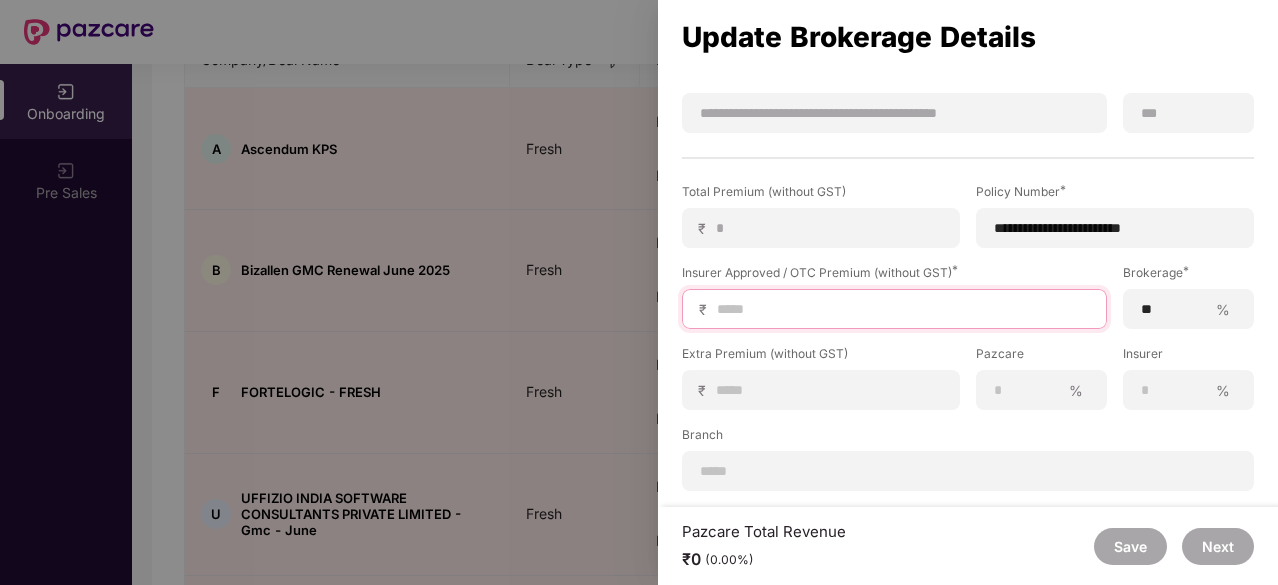 click at bounding box center [902, 309] 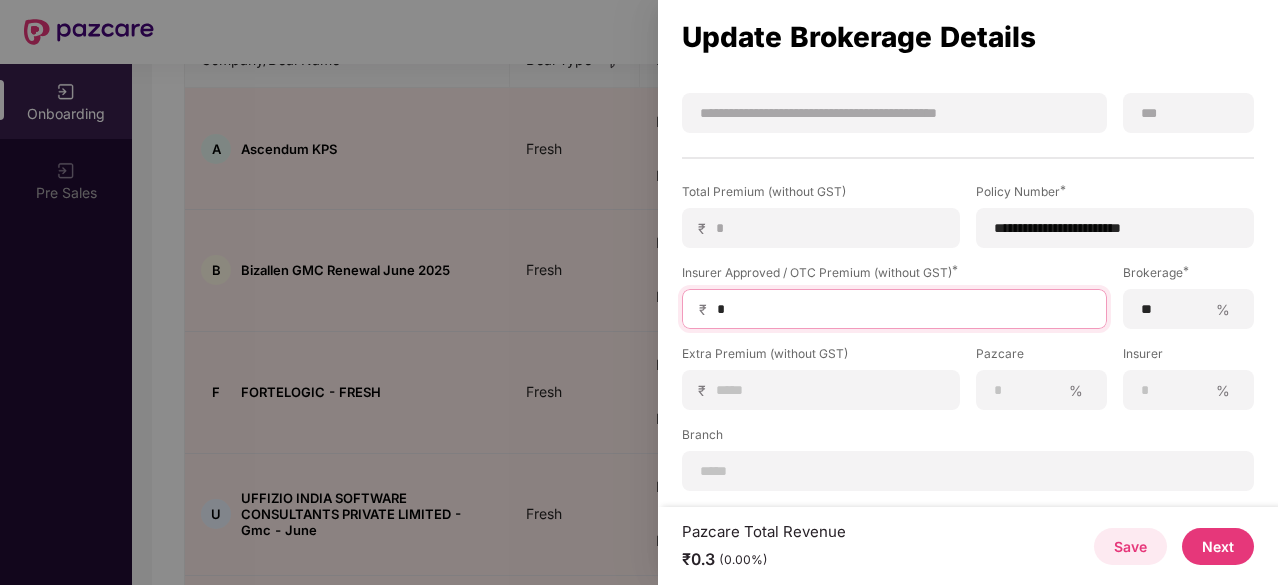 type on "**" 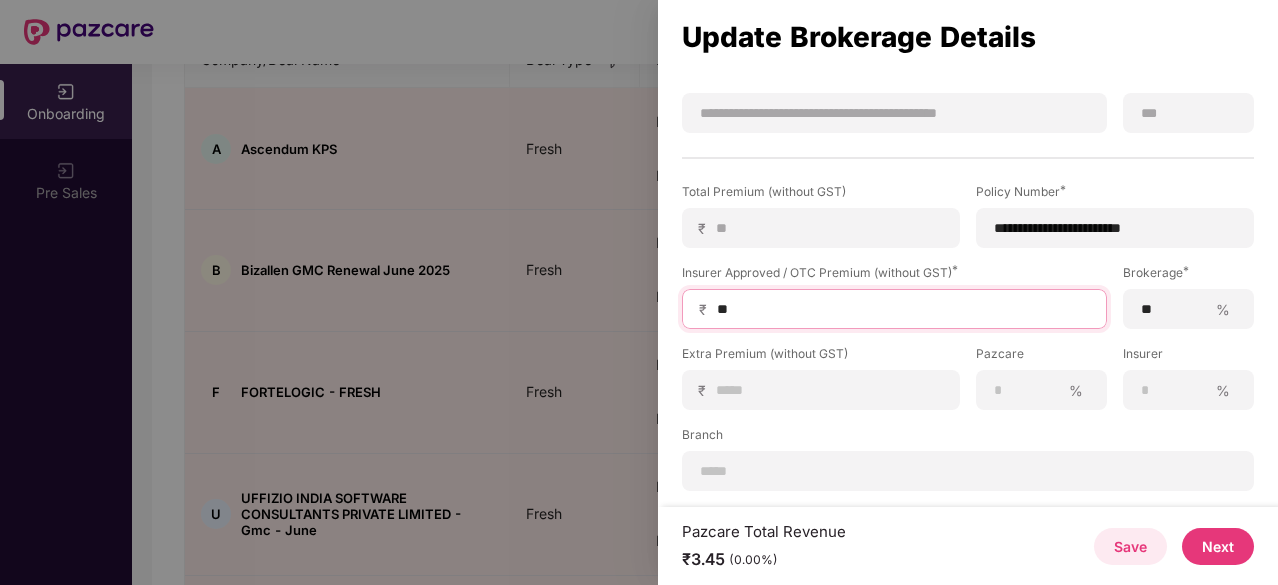 type on "***" 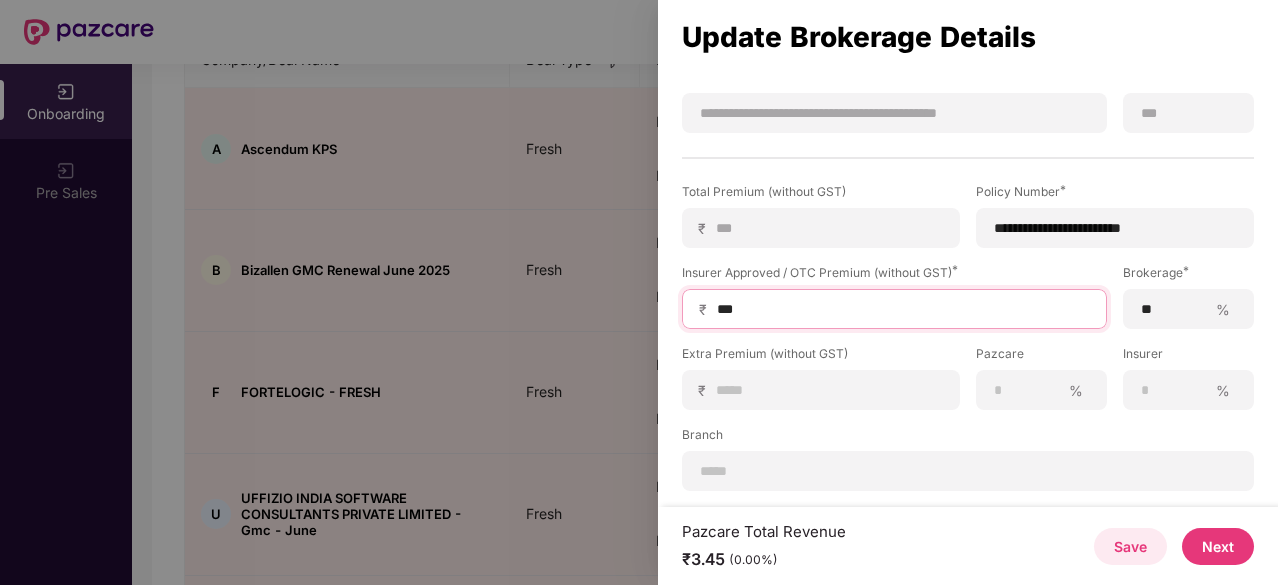 type on "****" 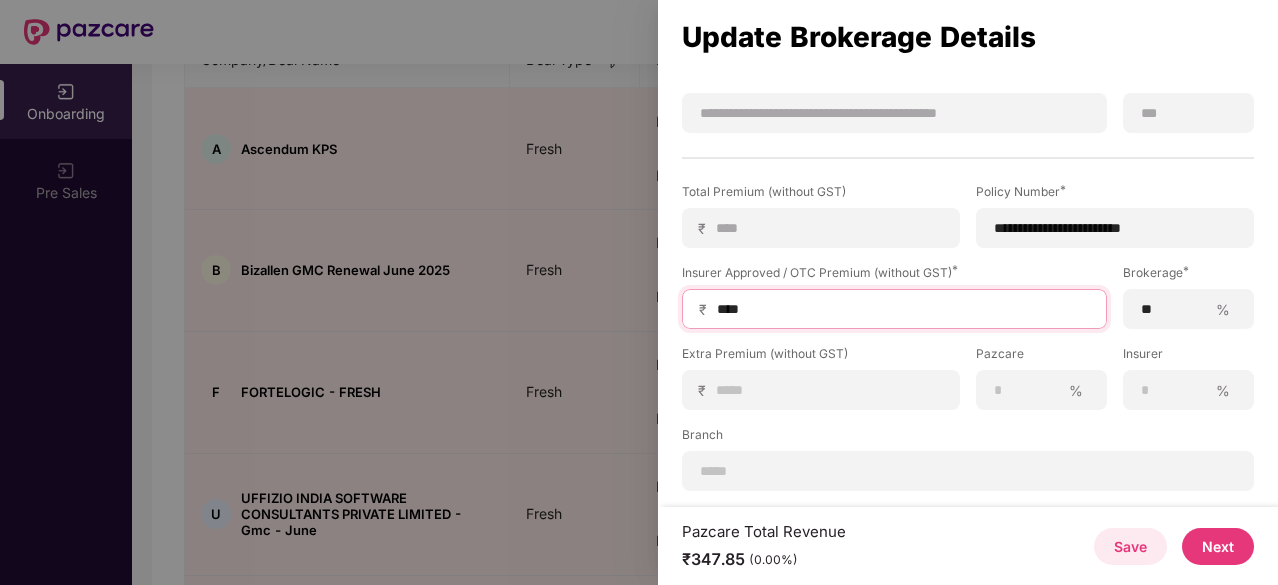 type on "*****" 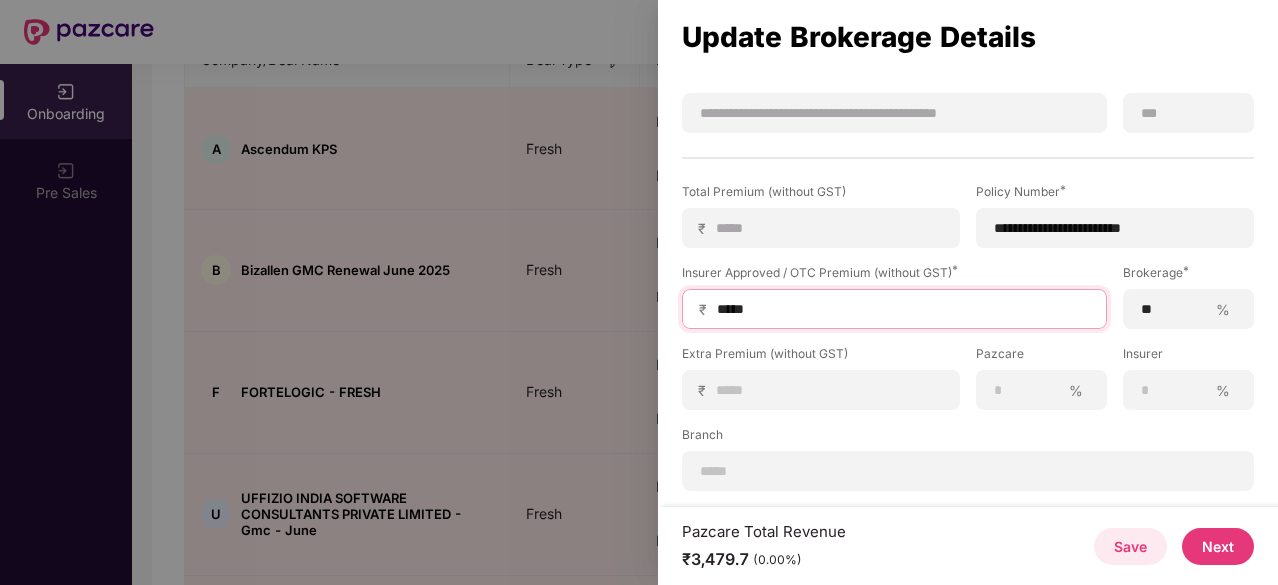 type on "*****" 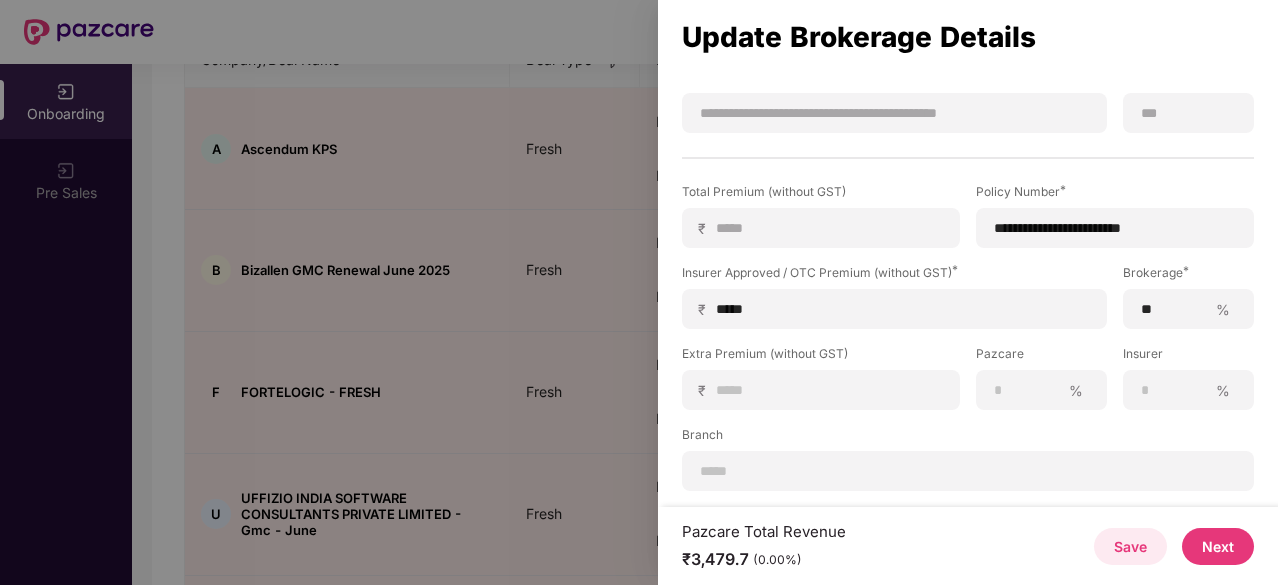 click on "Next" at bounding box center (1218, 546) 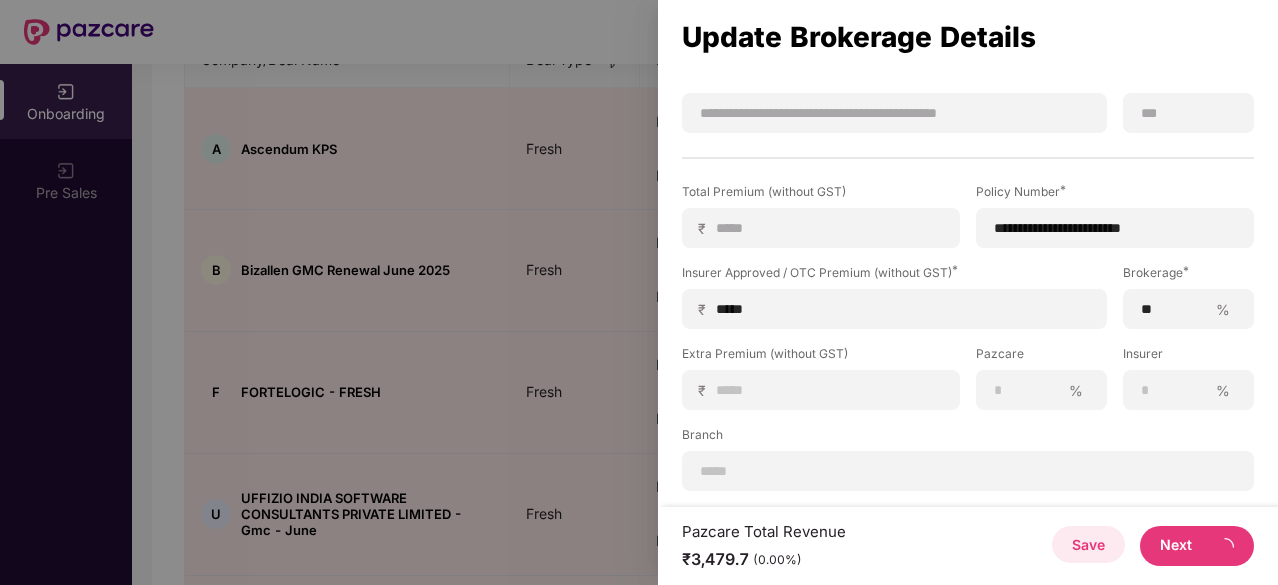 scroll, scrollTop: 0, scrollLeft: 0, axis: both 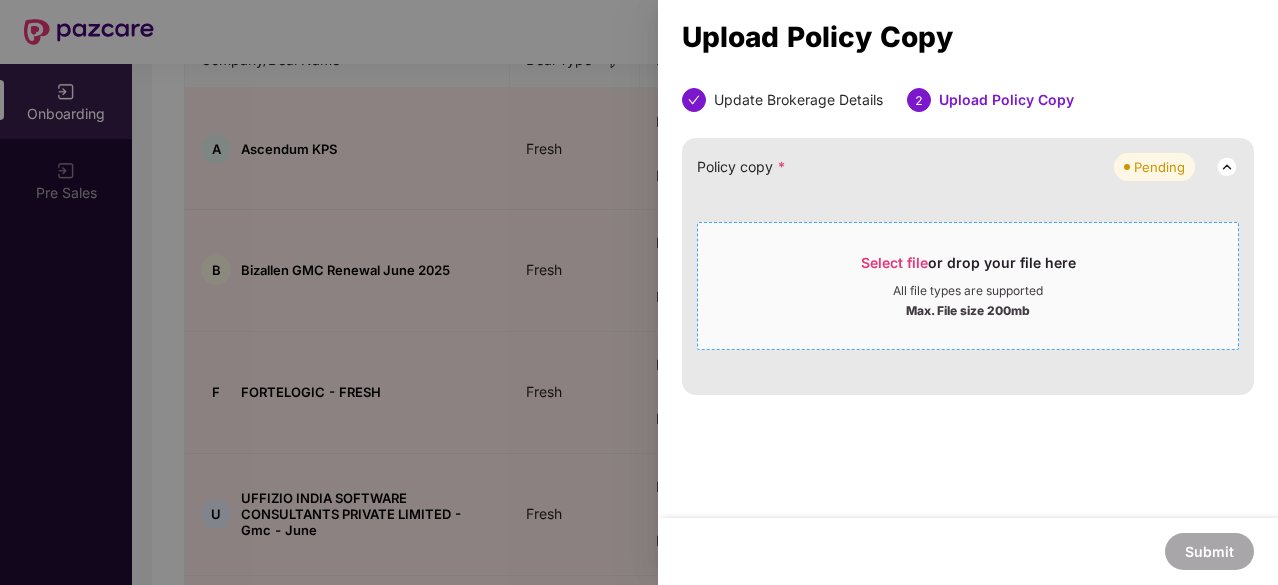 click on "Select file" at bounding box center [894, 262] 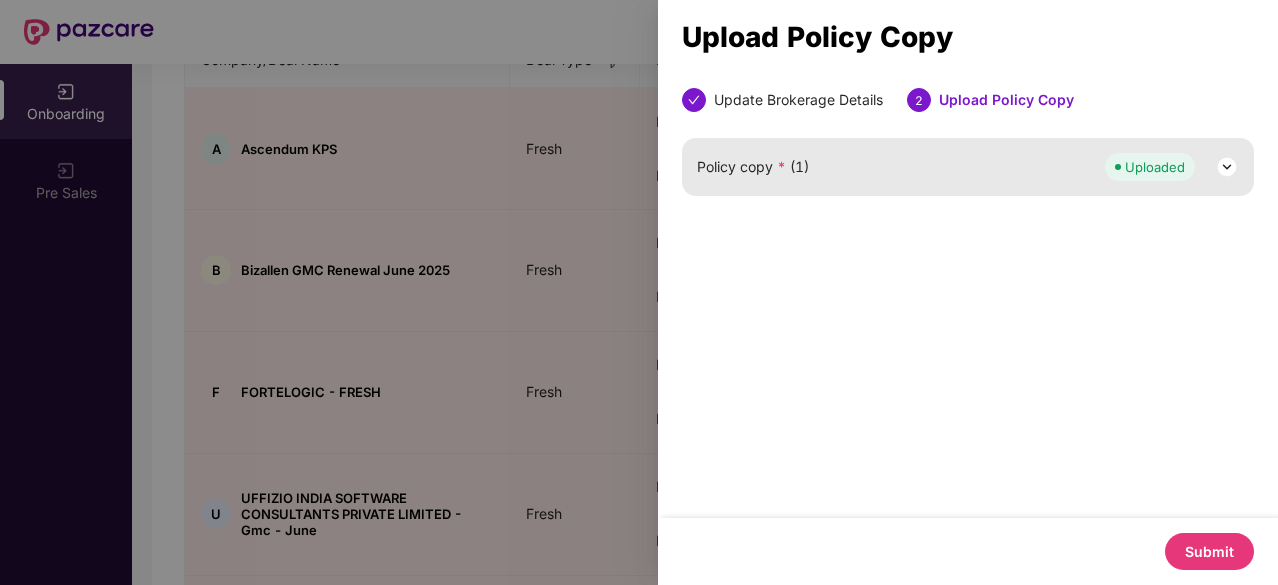 click on "Submit" at bounding box center (1209, 551) 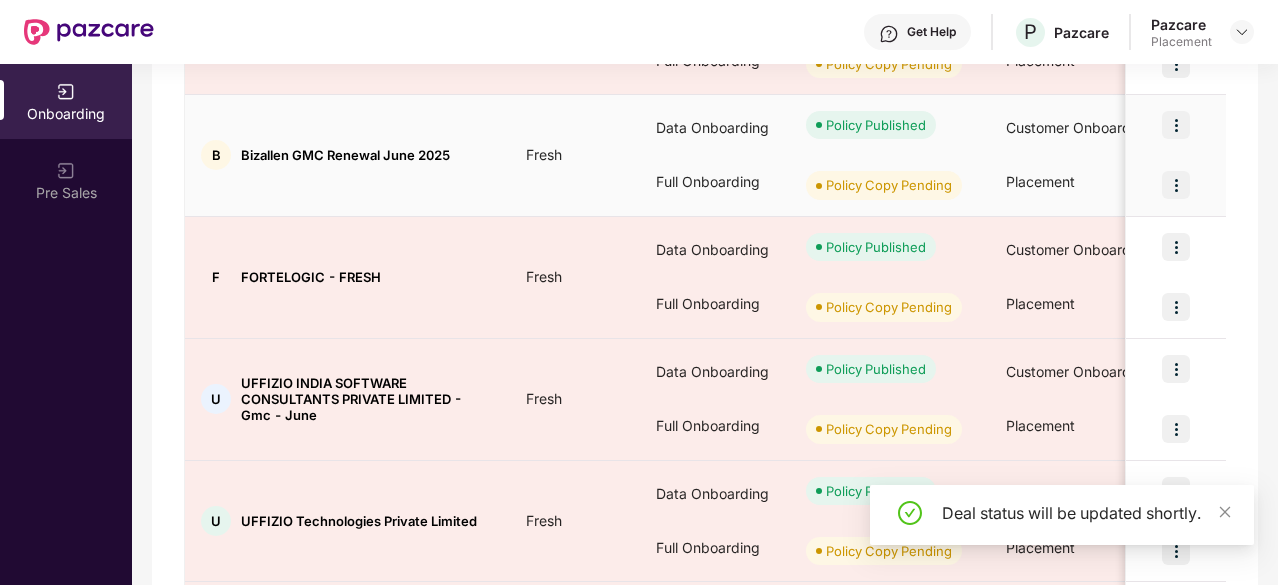 scroll, scrollTop: 418, scrollLeft: 0, axis: vertical 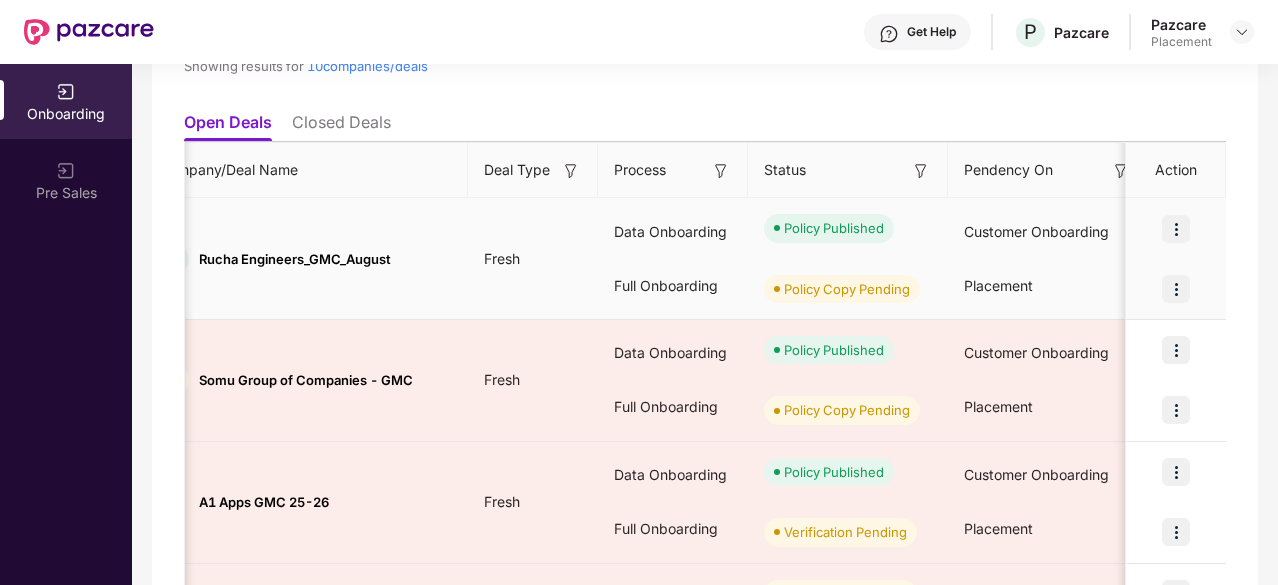 click at bounding box center (1176, 289) 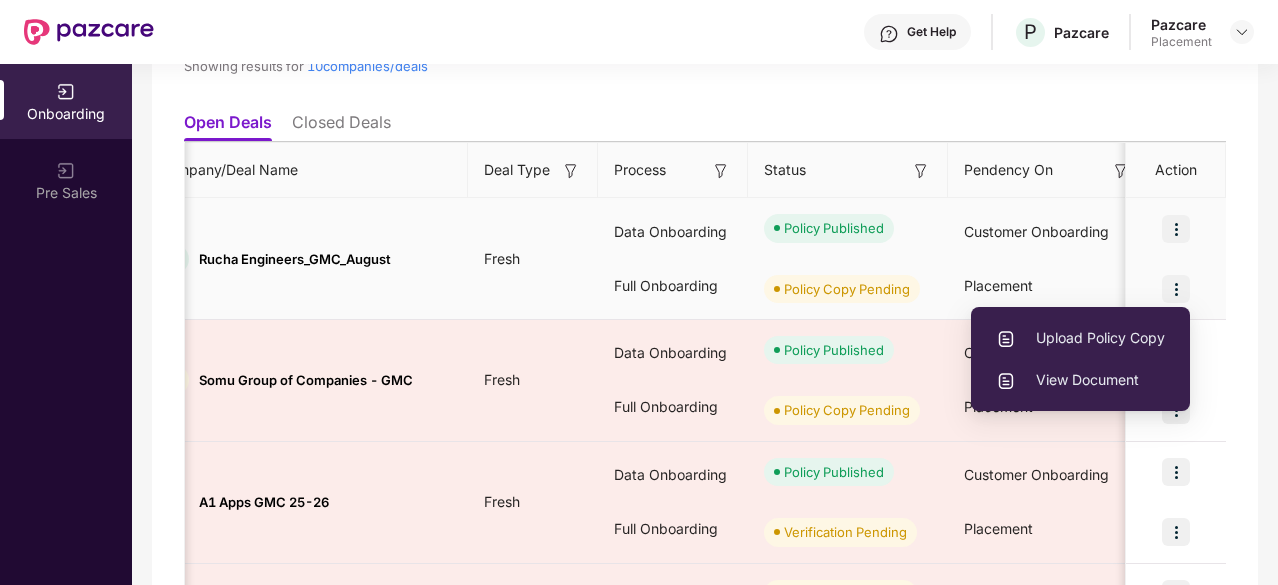 click on "Upload Policy Copy" at bounding box center (1080, 338) 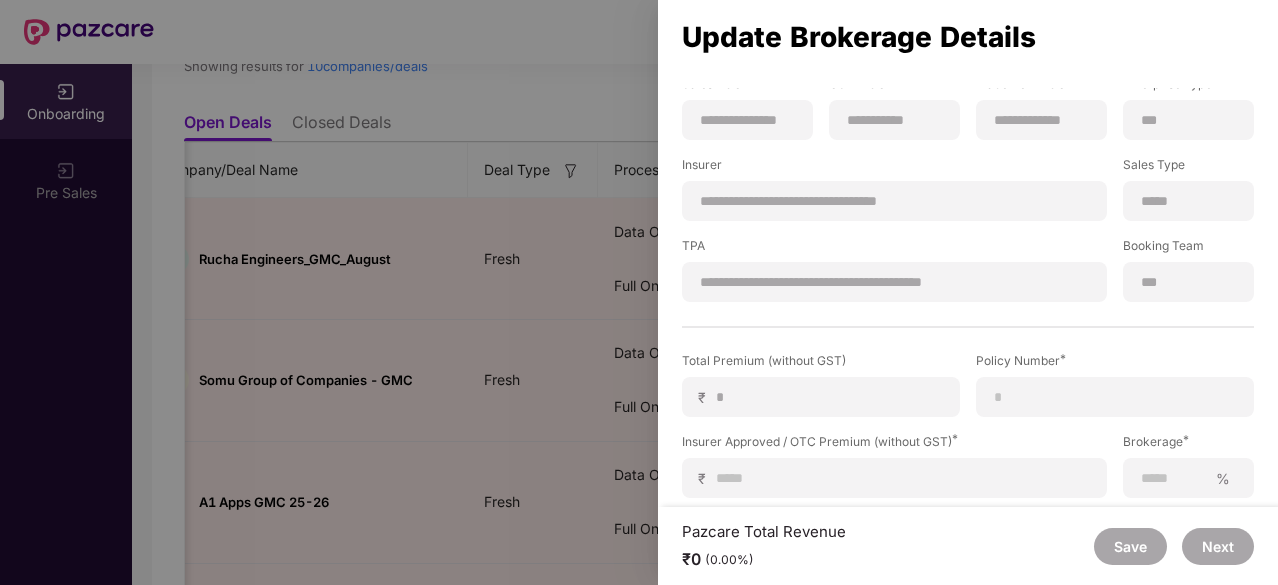 scroll, scrollTop: 239, scrollLeft: 0, axis: vertical 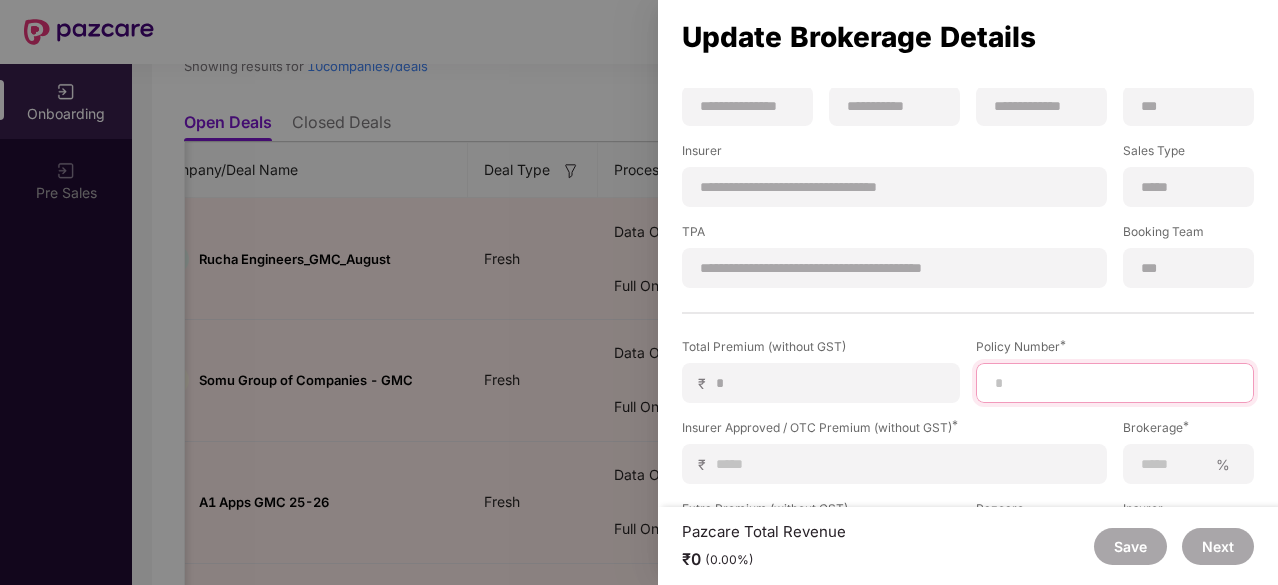 click at bounding box center (1115, 383) 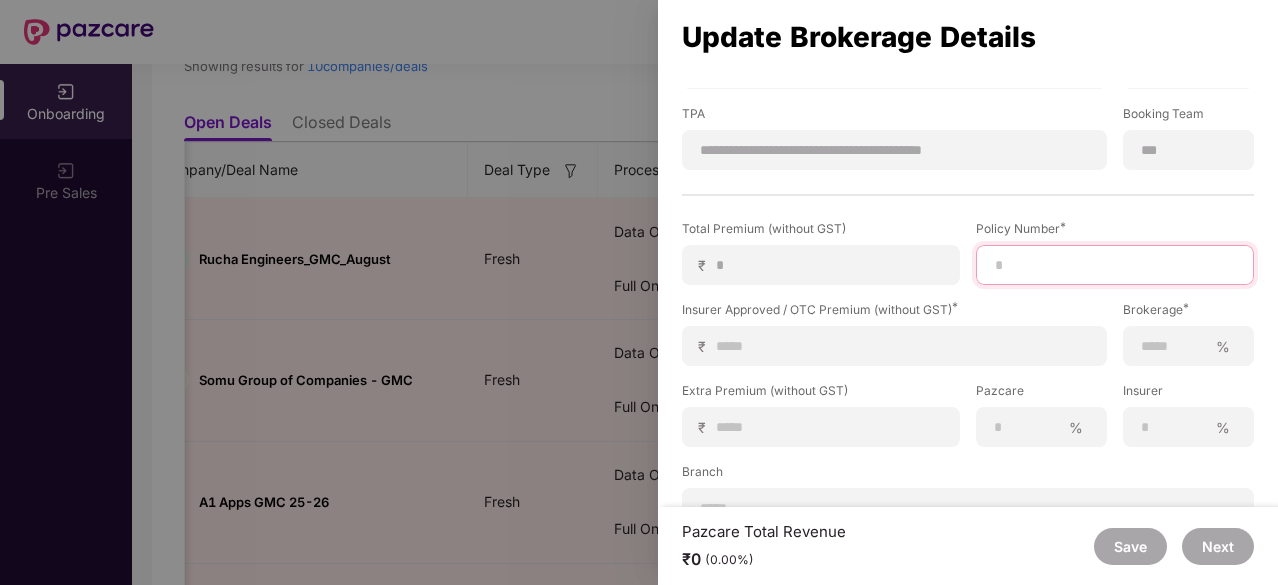scroll, scrollTop: 394, scrollLeft: 0, axis: vertical 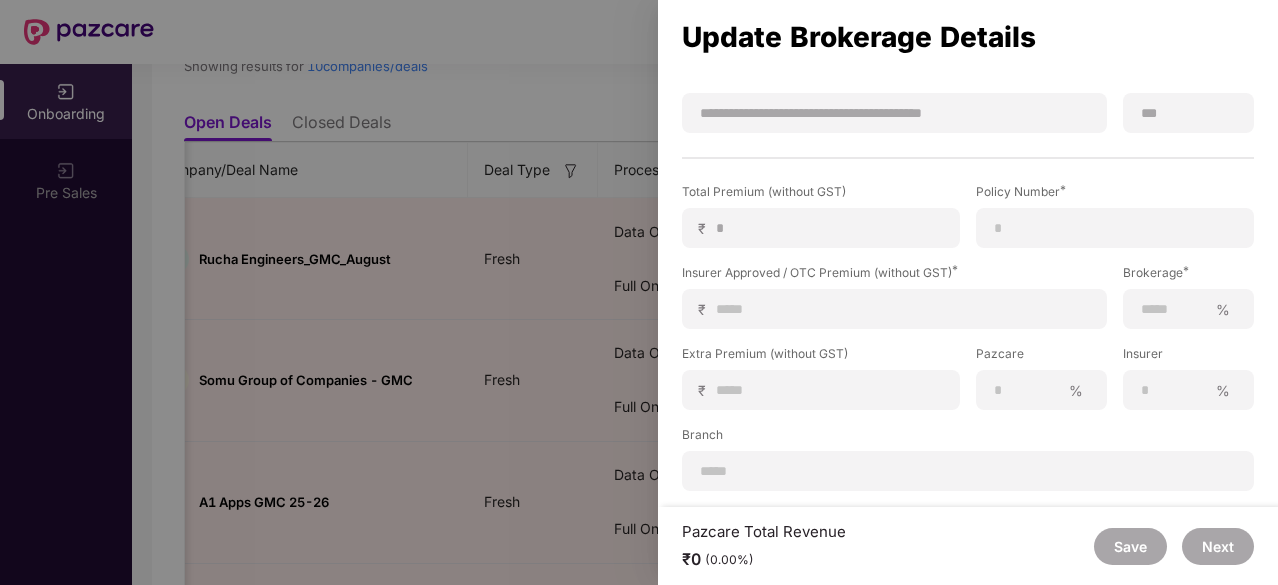 click at bounding box center (639, 292) 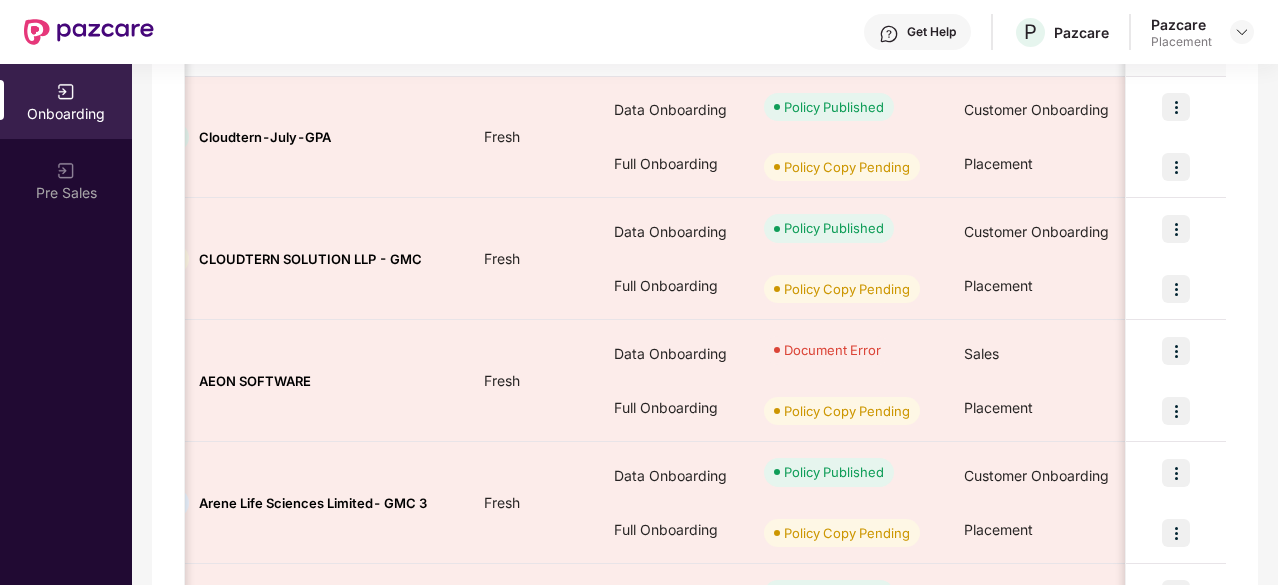 scroll, scrollTop: 808, scrollLeft: 0, axis: vertical 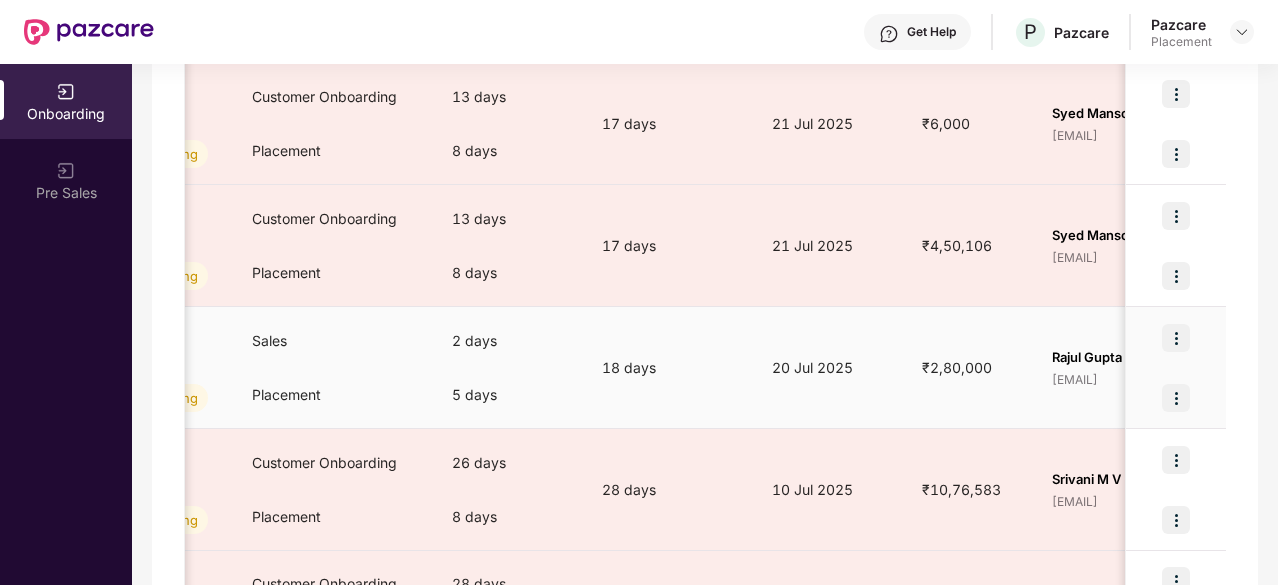 click at bounding box center [1176, 398] 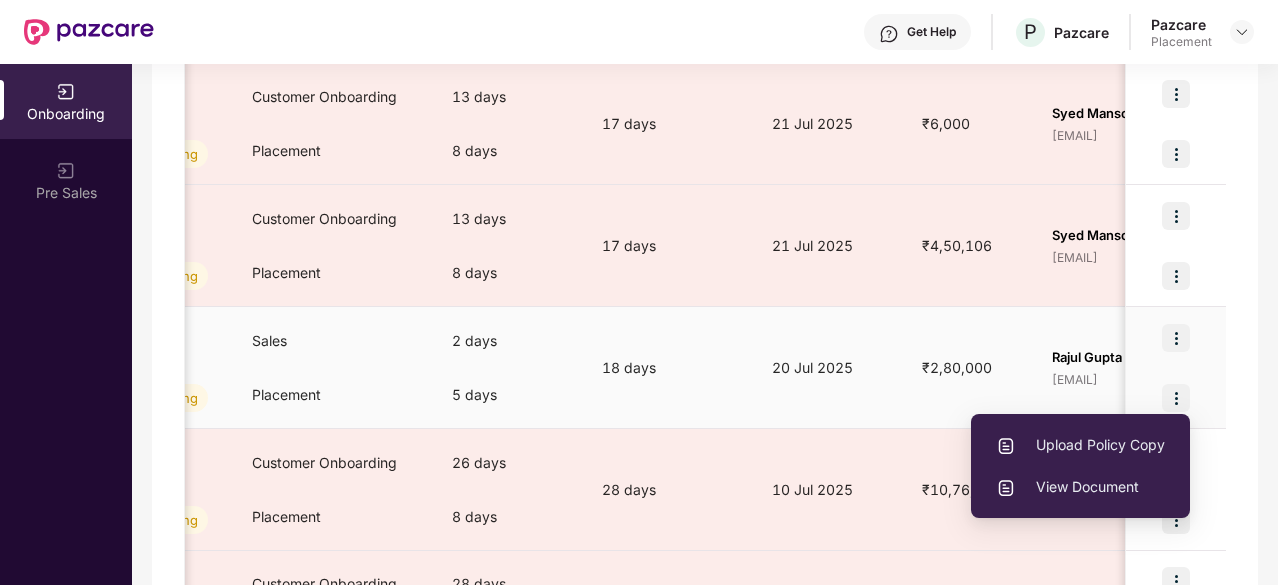 click on "Upload Policy Copy" at bounding box center (1080, 445) 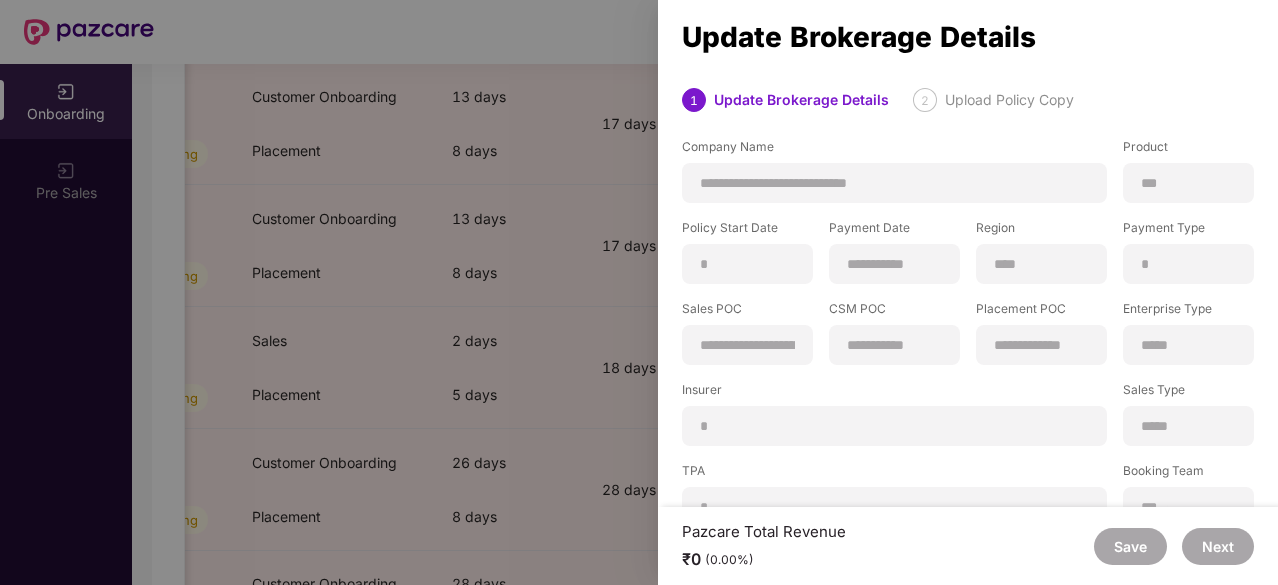click at bounding box center [639, 292] 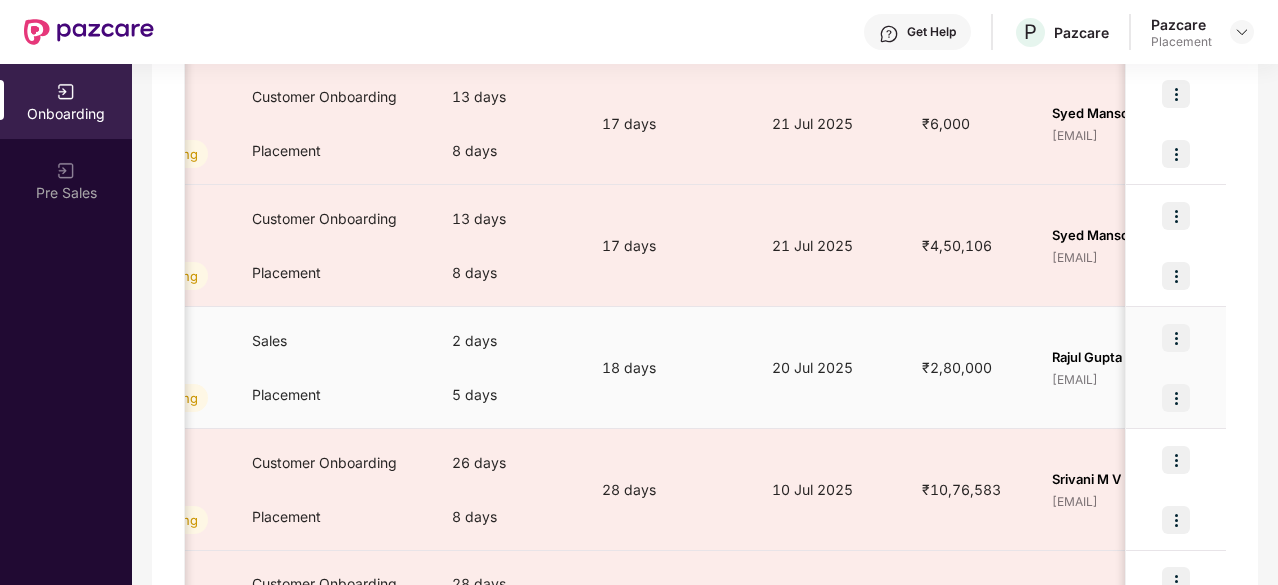 click at bounding box center [1176, 398] 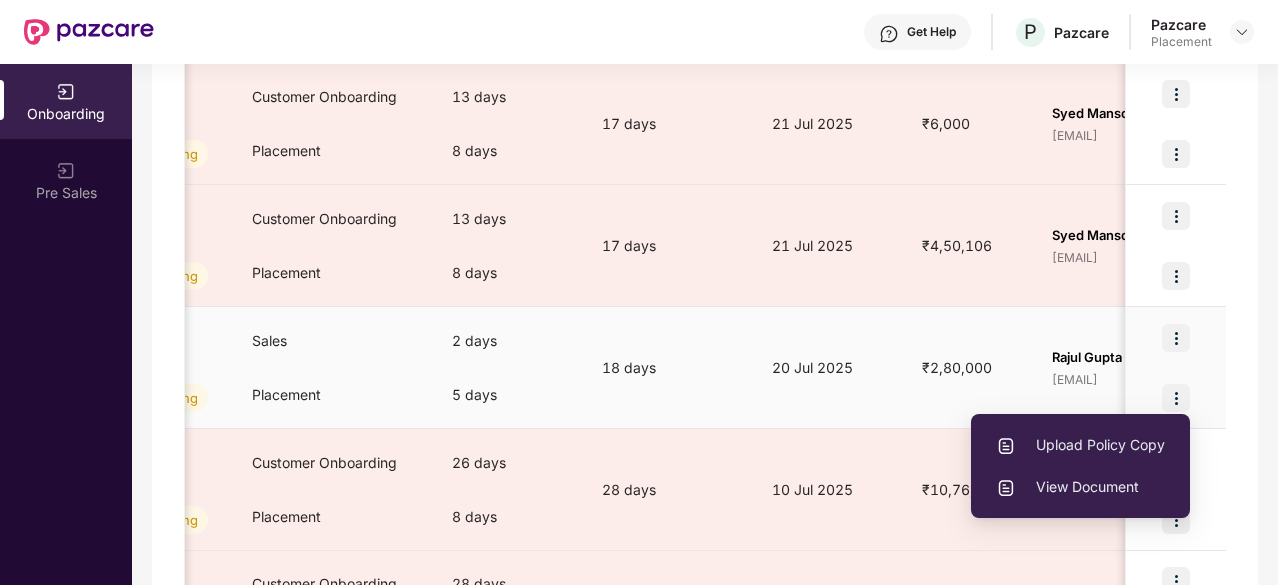 click on "View Document" at bounding box center [1080, 487] 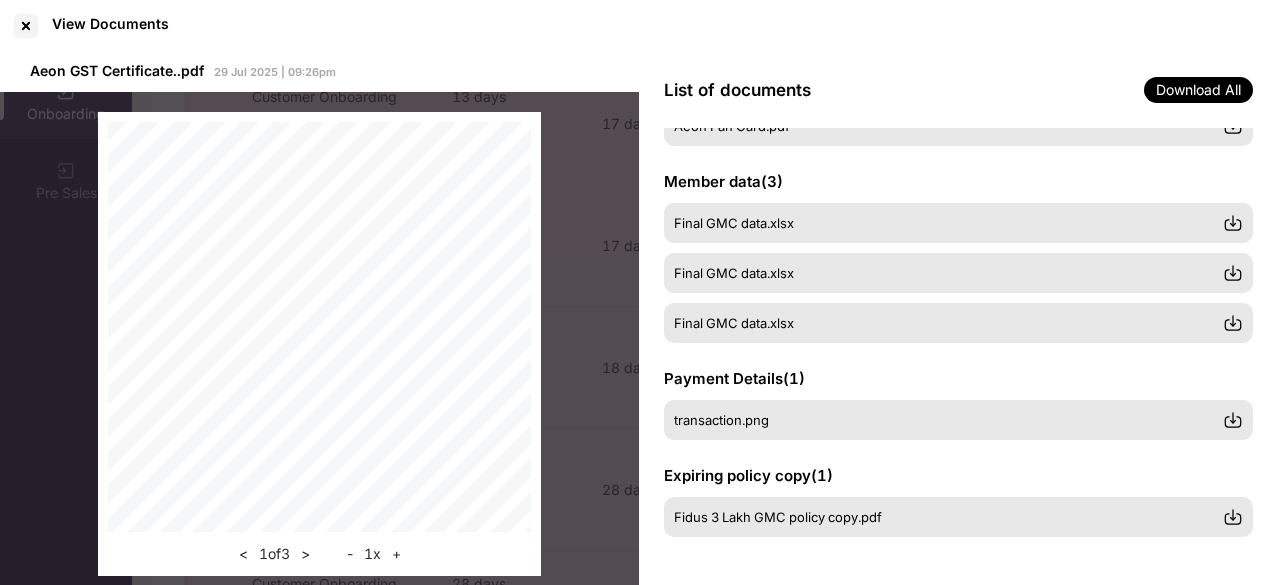 scroll, scrollTop: 176, scrollLeft: 0, axis: vertical 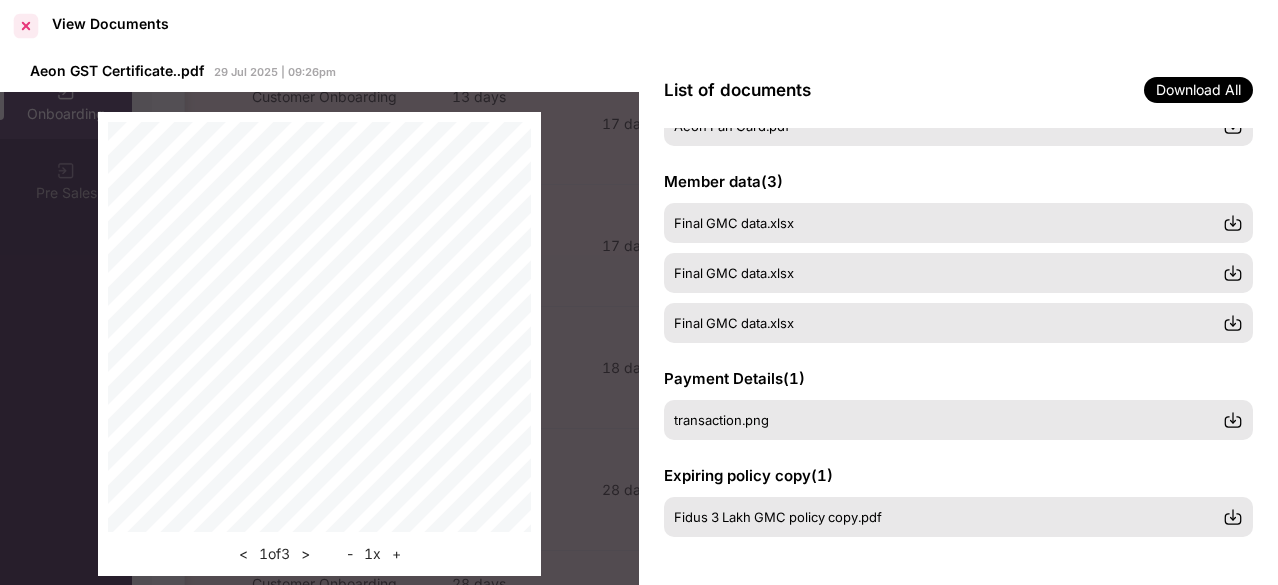 click at bounding box center (26, 26) 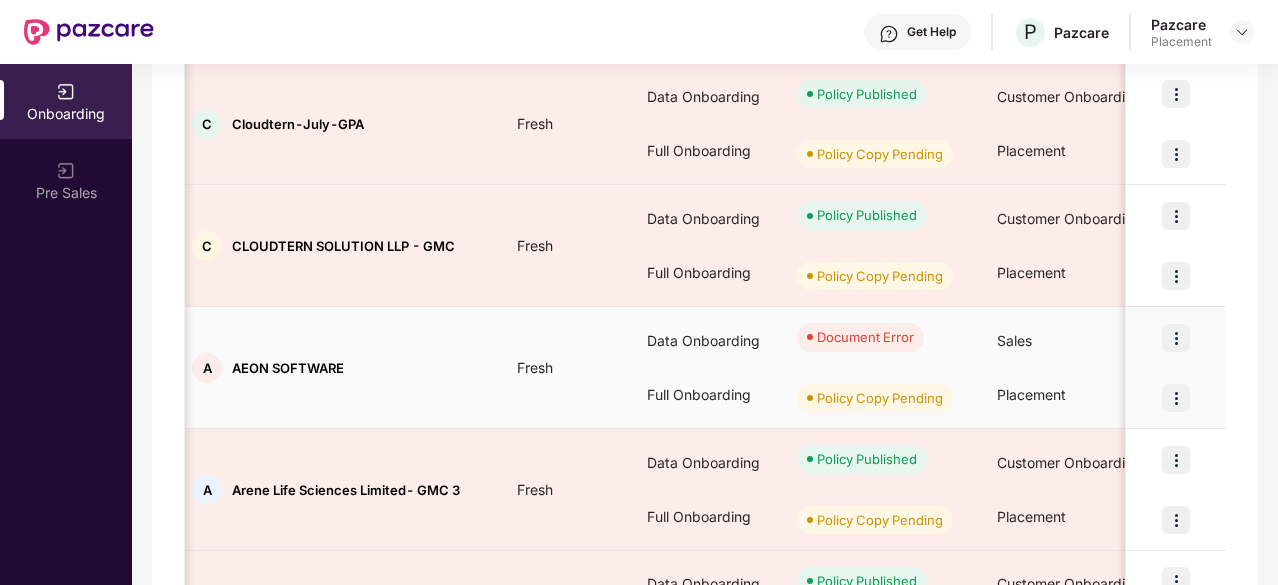 scroll, scrollTop: 0, scrollLeft: 0, axis: both 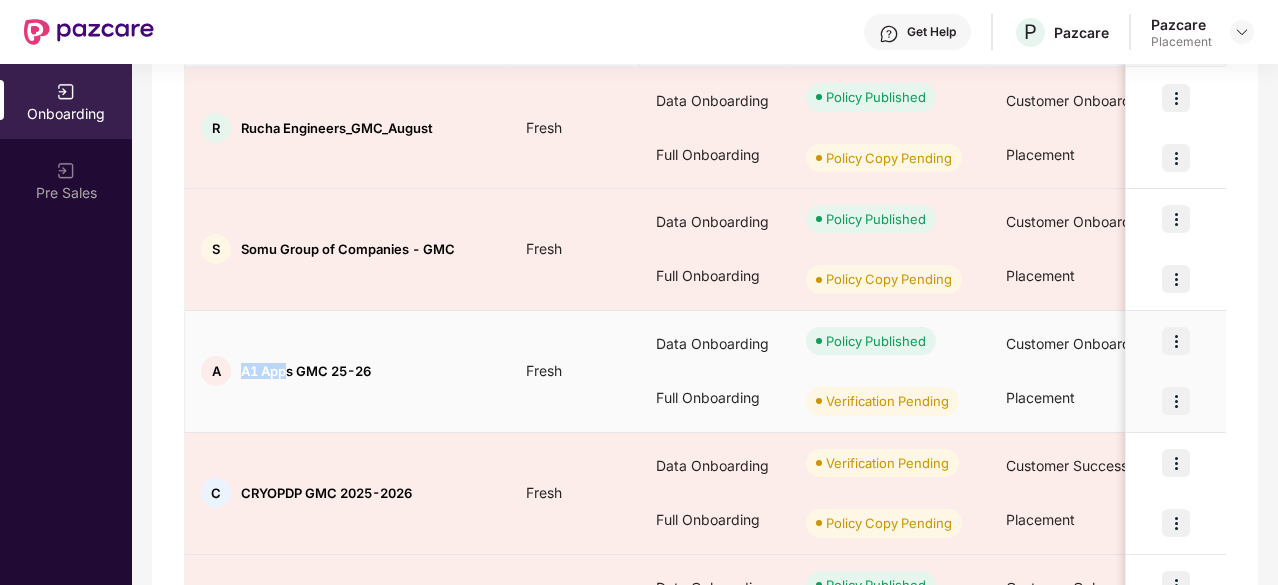 drag, startPoint x: 244, startPoint y: 367, endPoint x: 290, endPoint y: 375, distance: 46.69047 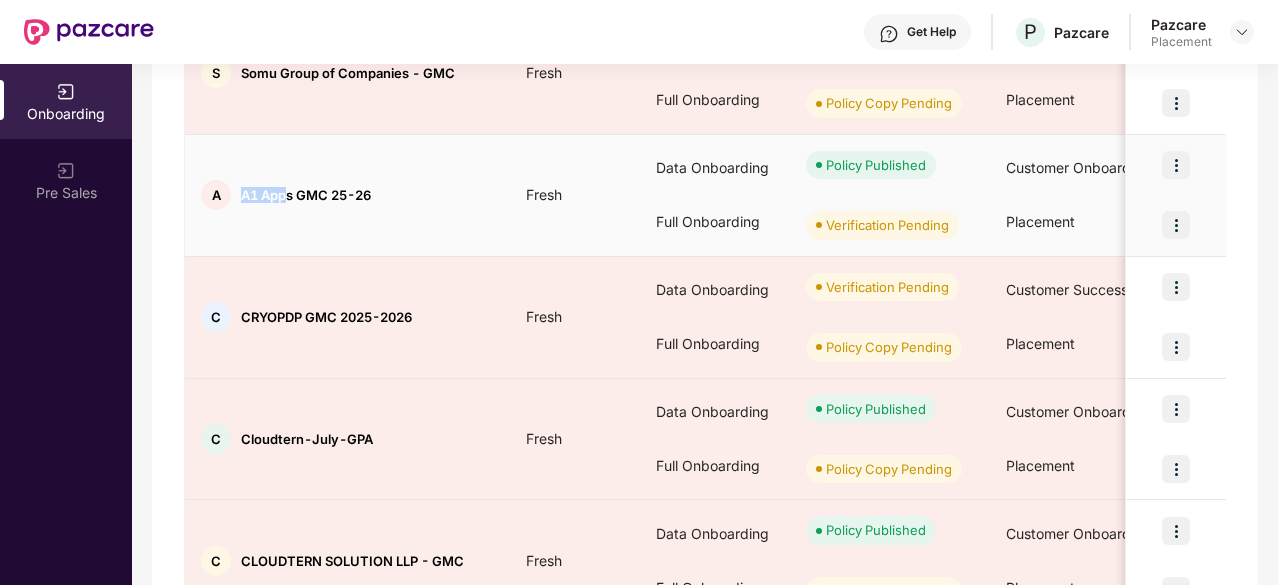 scroll, scrollTop: 494, scrollLeft: 0, axis: vertical 